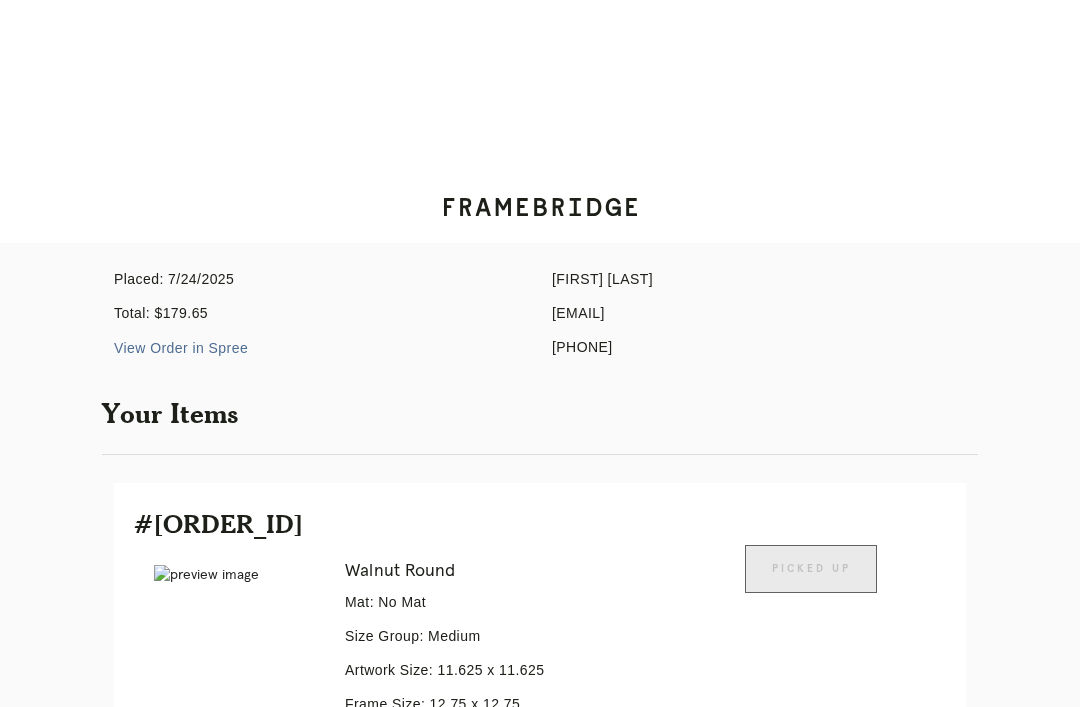 scroll, scrollTop: 0, scrollLeft: 0, axis: both 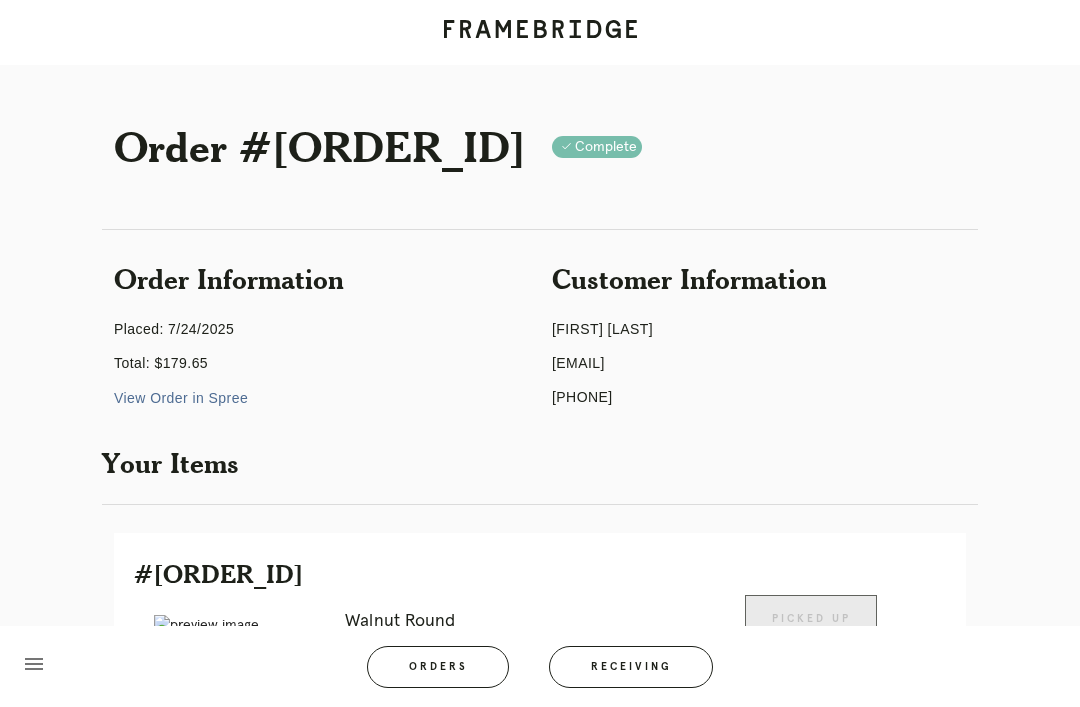 click on "Order #[ORDER_ID]
Check
.a {
fill: #1d2019;
}
complete" at bounding box center [540, 142] 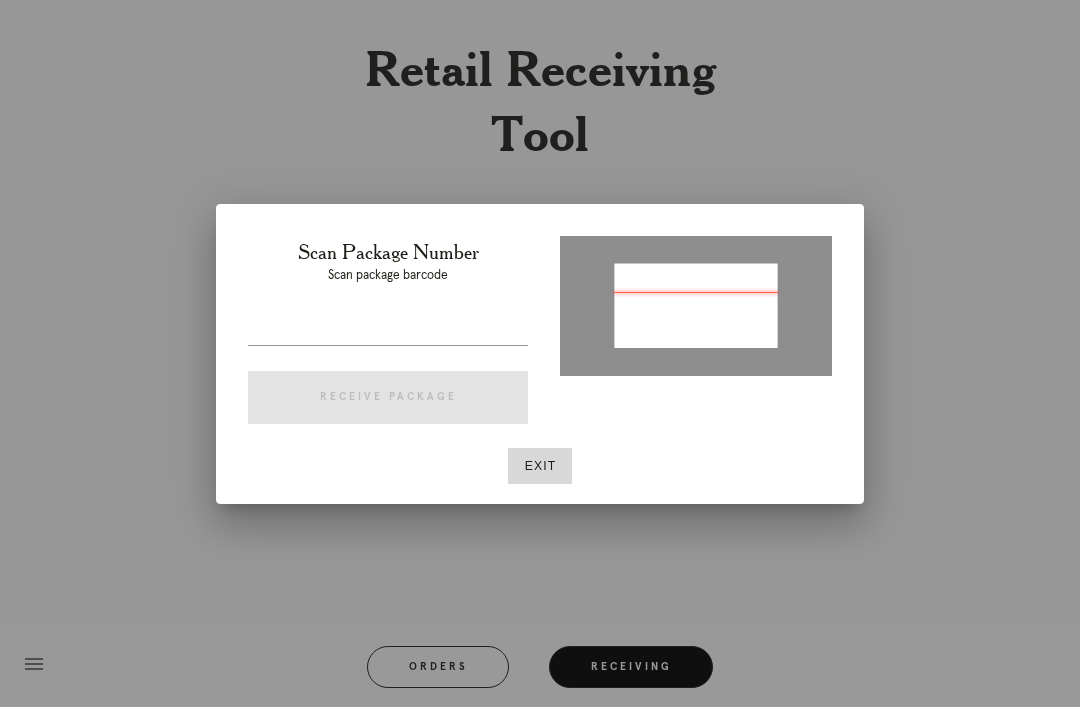 type on "[ORDER_ID]" 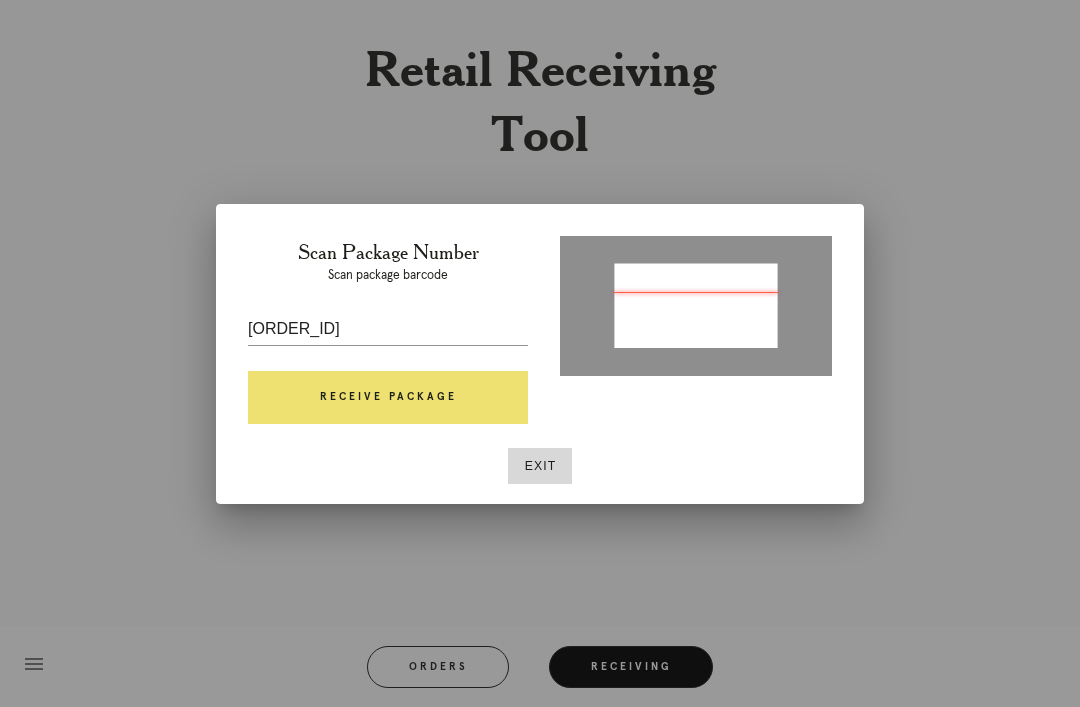 click on "Receive Package" at bounding box center (388, 398) 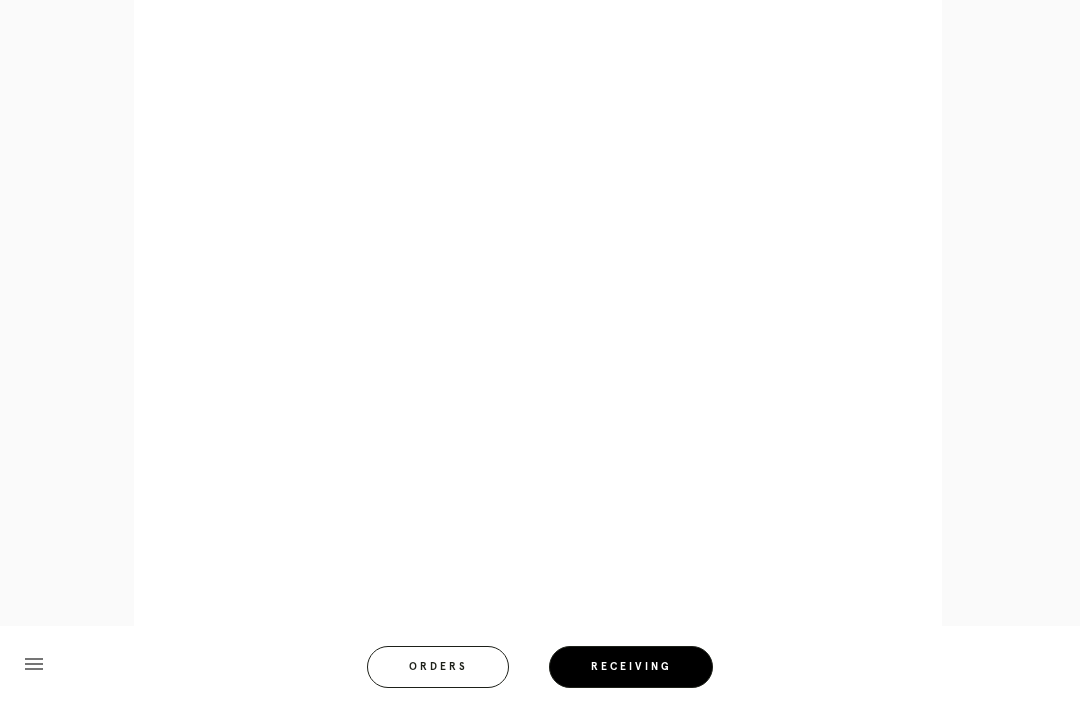 scroll, scrollTop: 858, scrollLeft: 0, axis: vertical 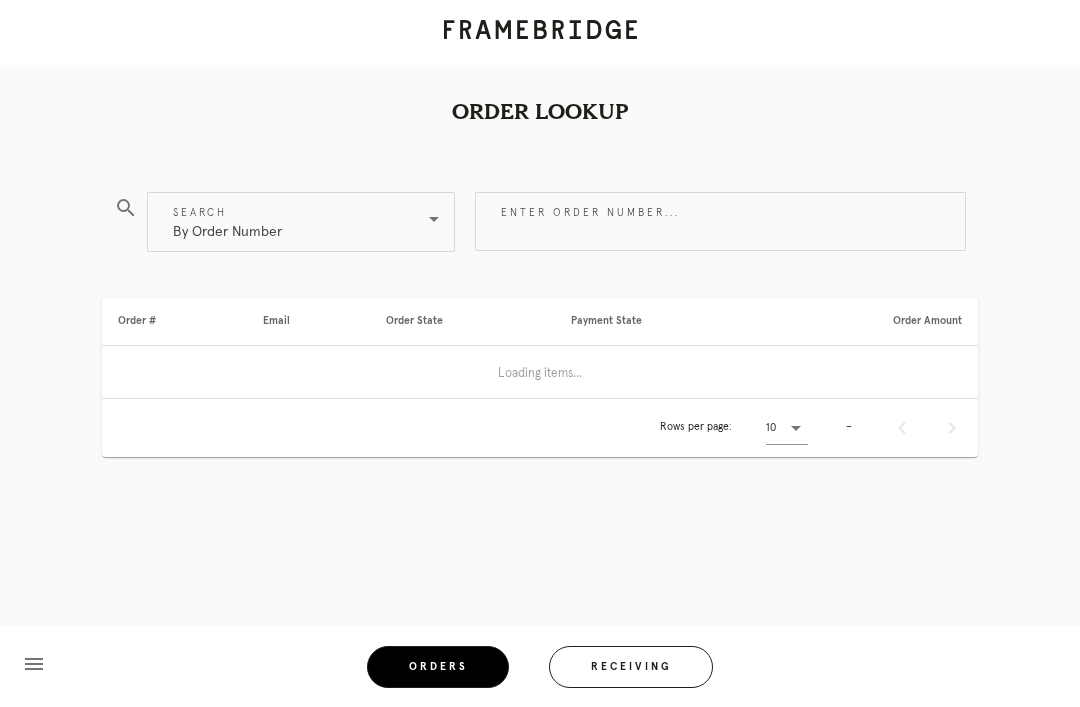 click on "Enter order number..." at bounding box center [720, 221] 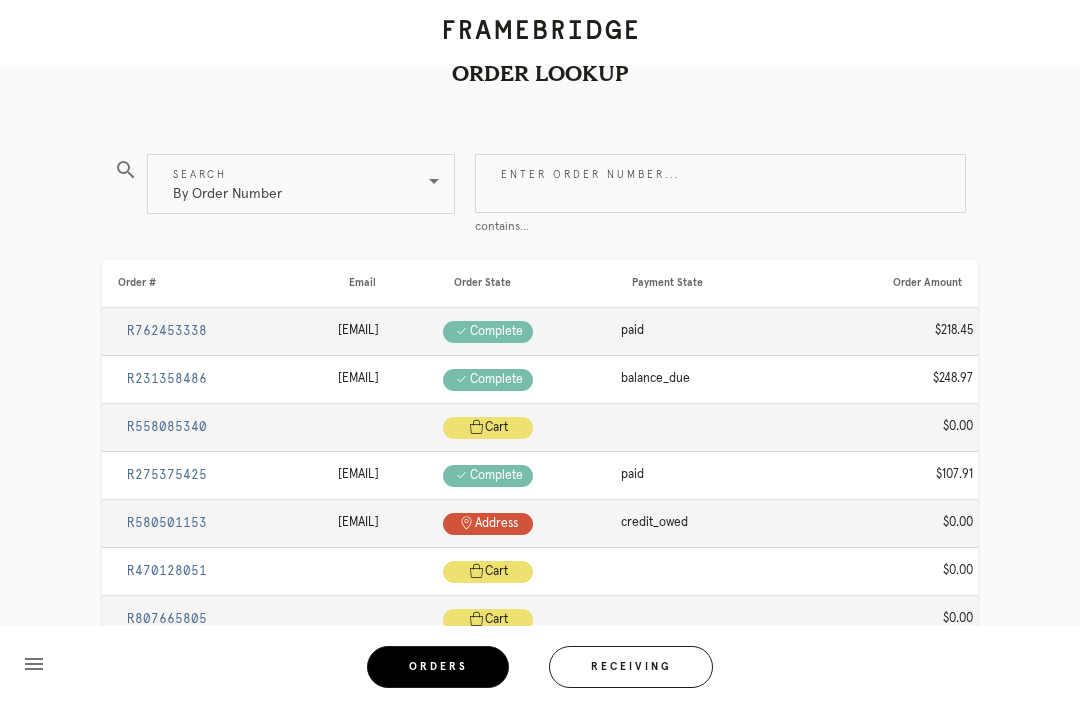 type on "M" 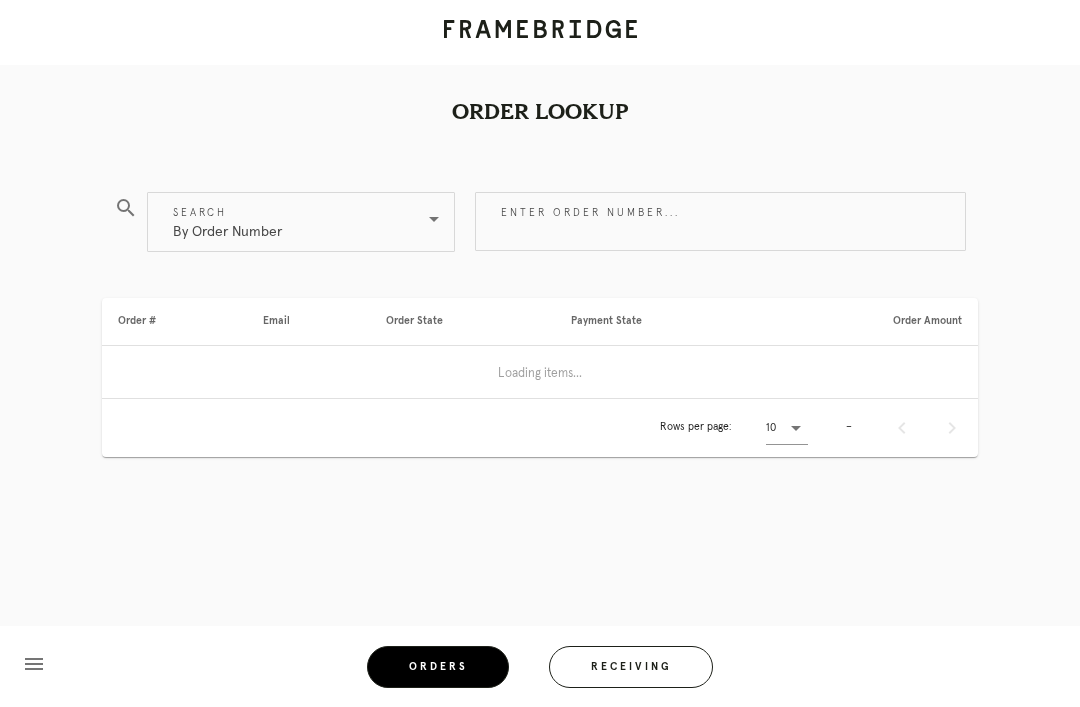 scroll, scrollTop: 38, scrollLeft: 0, axis: vertical 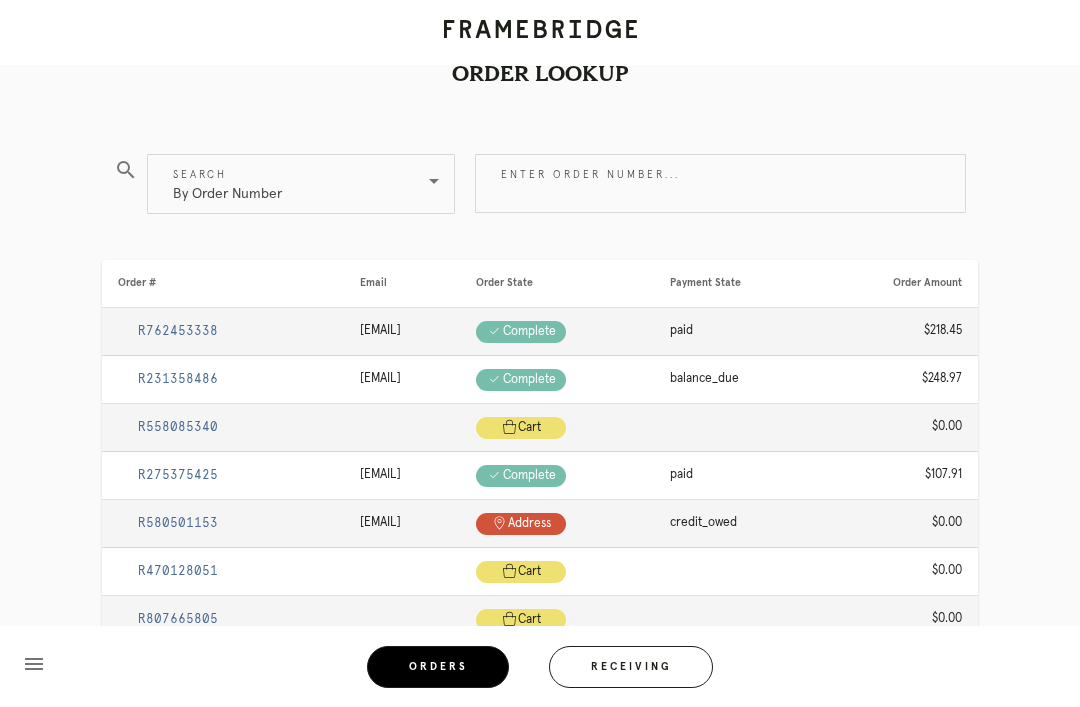 click on "Enter order number..." at bounding box center [720, 183] 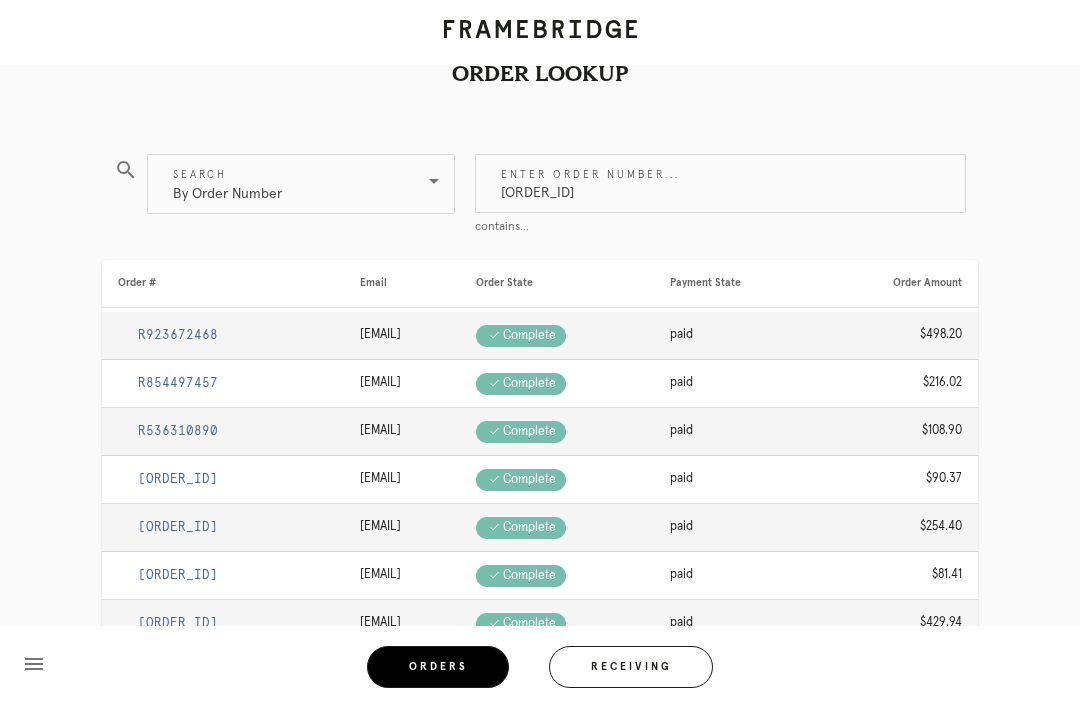 type on "M761699140" 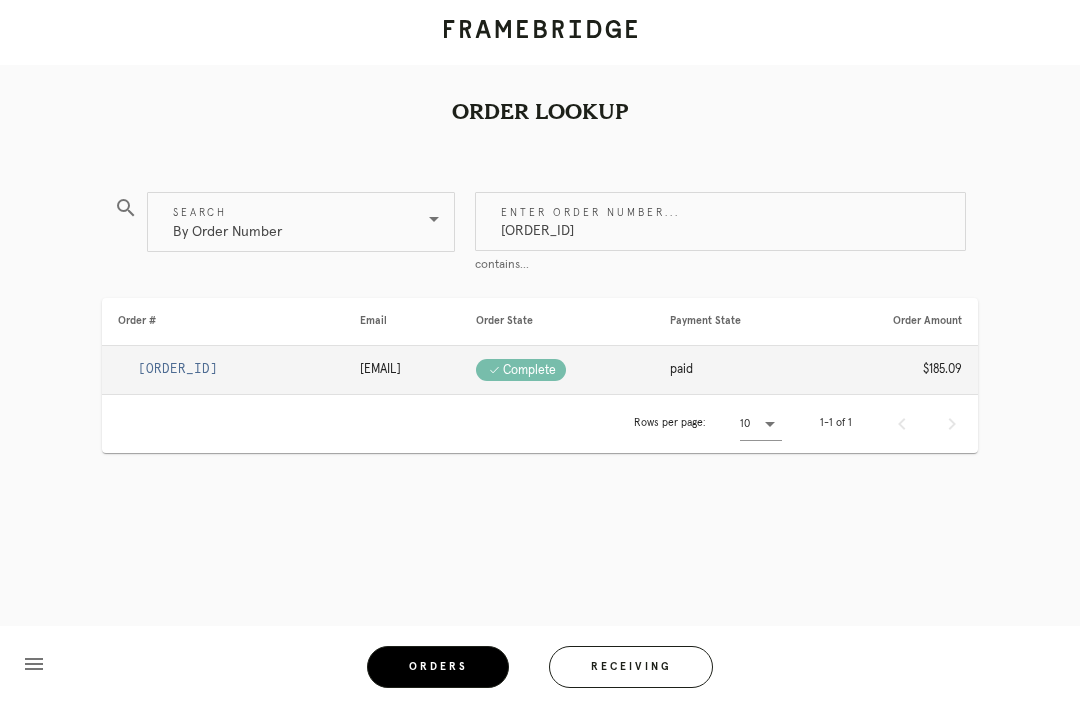 click on "R157036356" at bounding box center (178, 369) 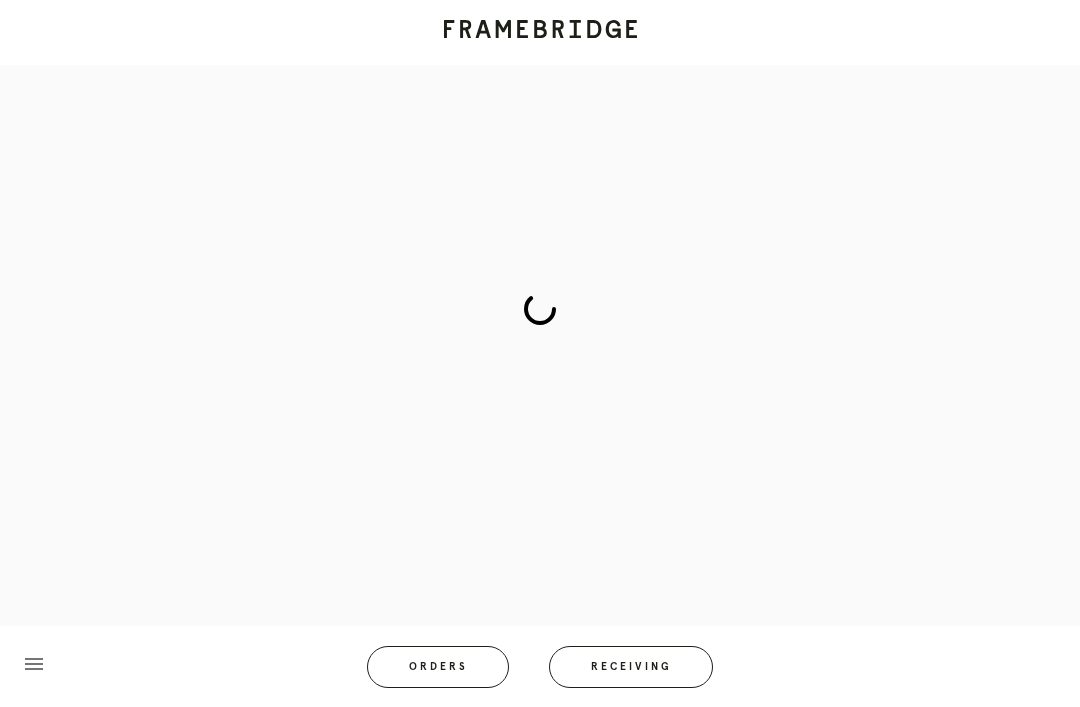 click at bounding box center (540, 309) 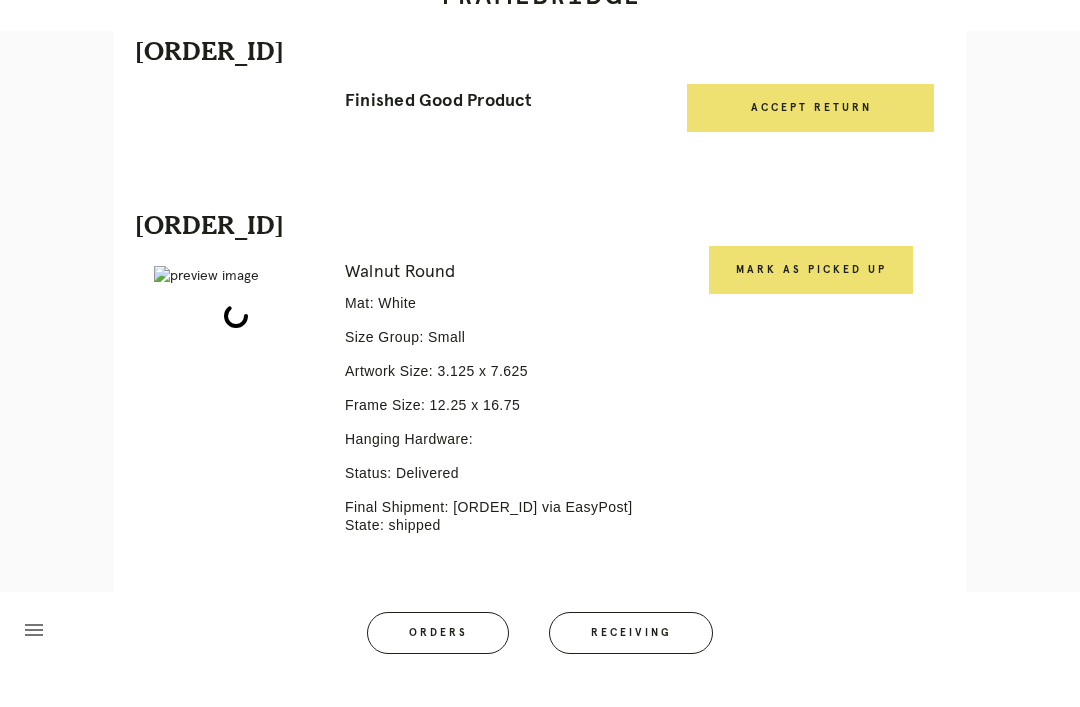 scroll, scrollTop: 604, scrollLeft: 0, axis: vertical 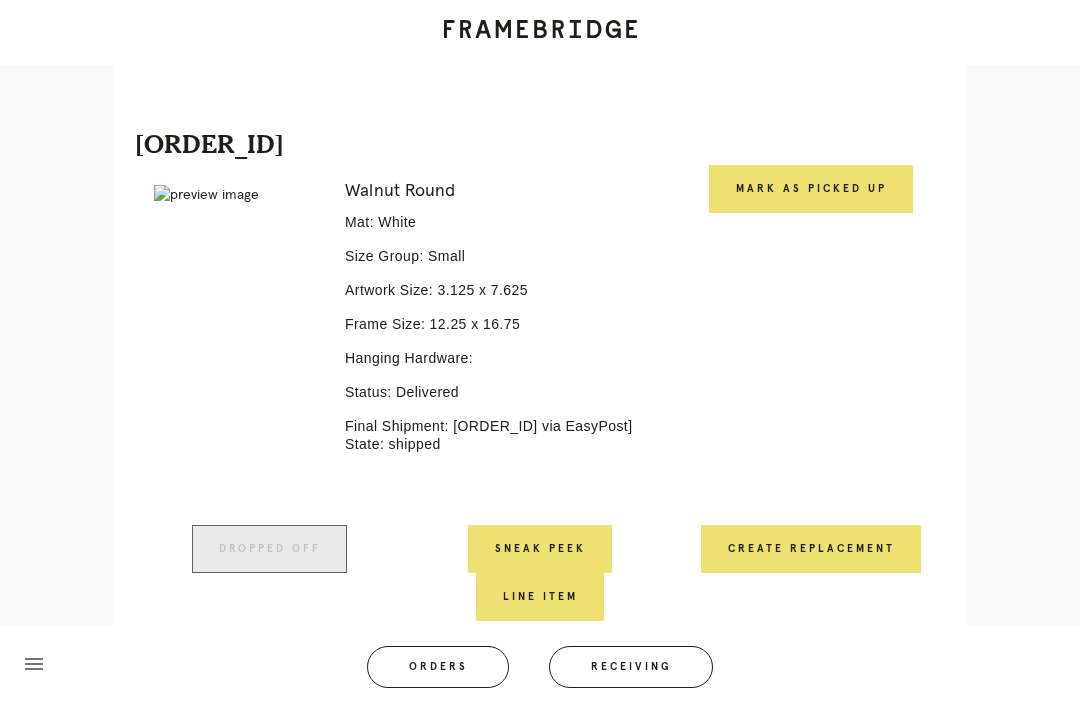 click on "Mark as Picked Up" at bounding box center [811, 189] 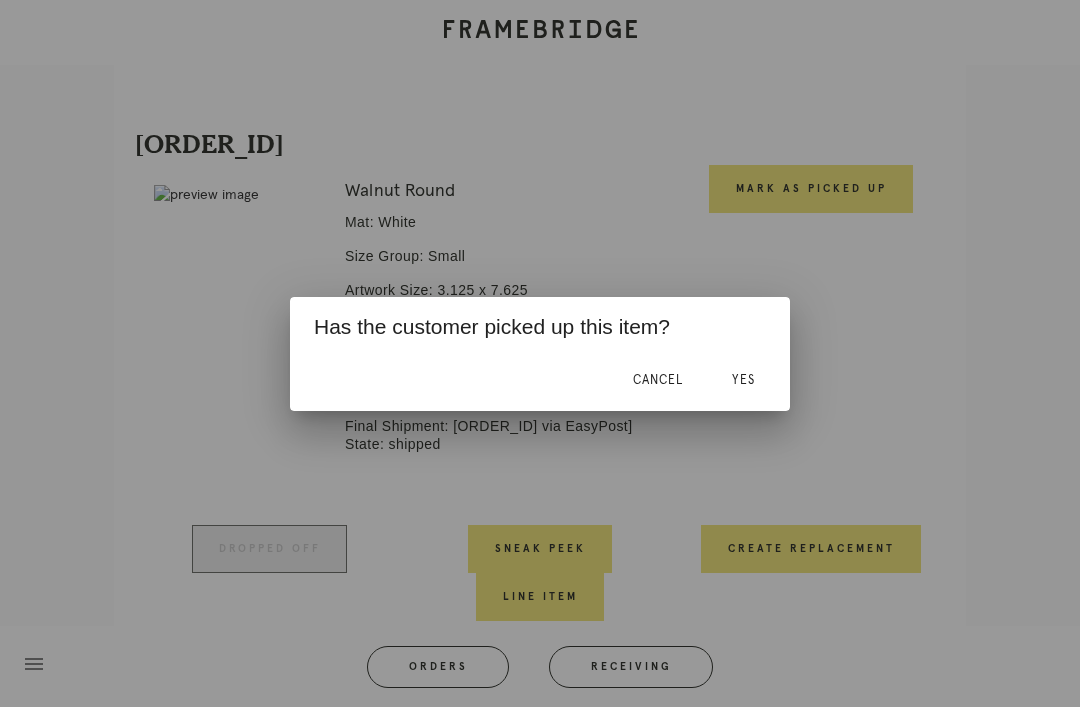 click on "Yes" at bounding box center [743, 380] 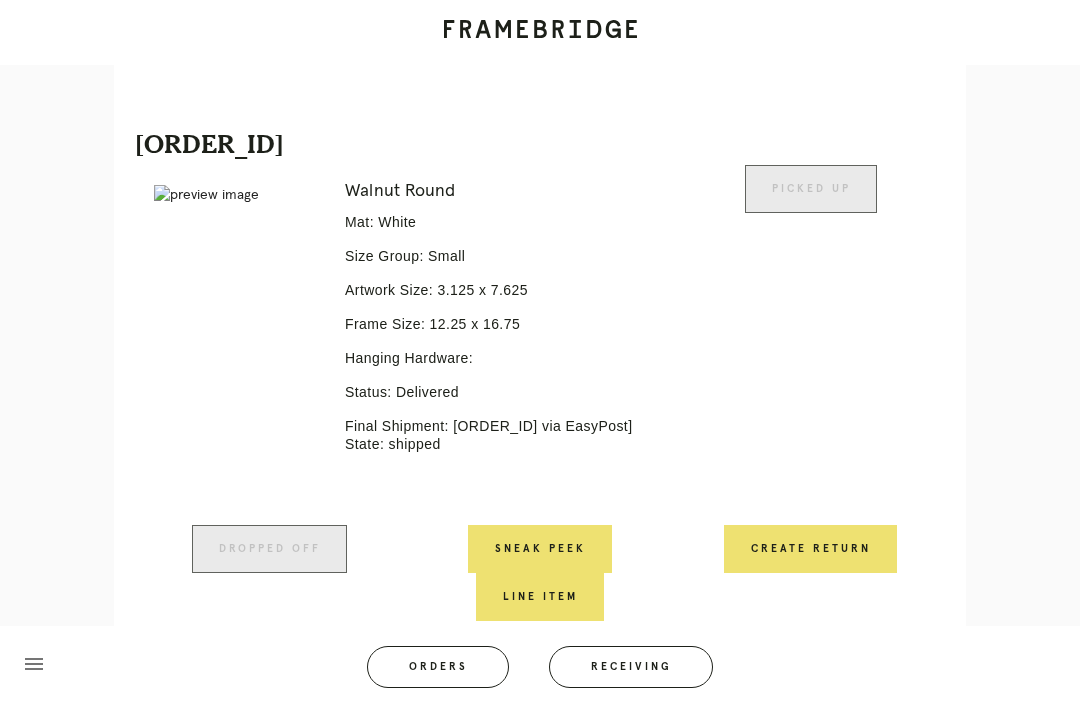 click on "Create Return" at bounding box center (810, 549) 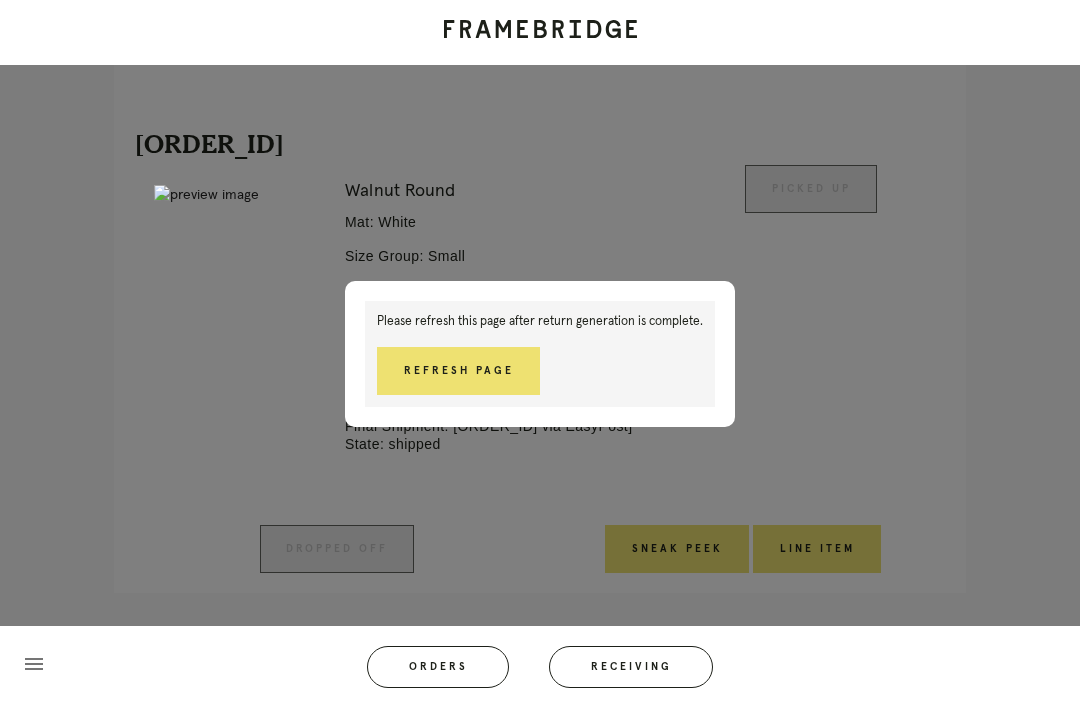 scroll, scrollTop: 618, scrollLeft: 0, axis: vertical 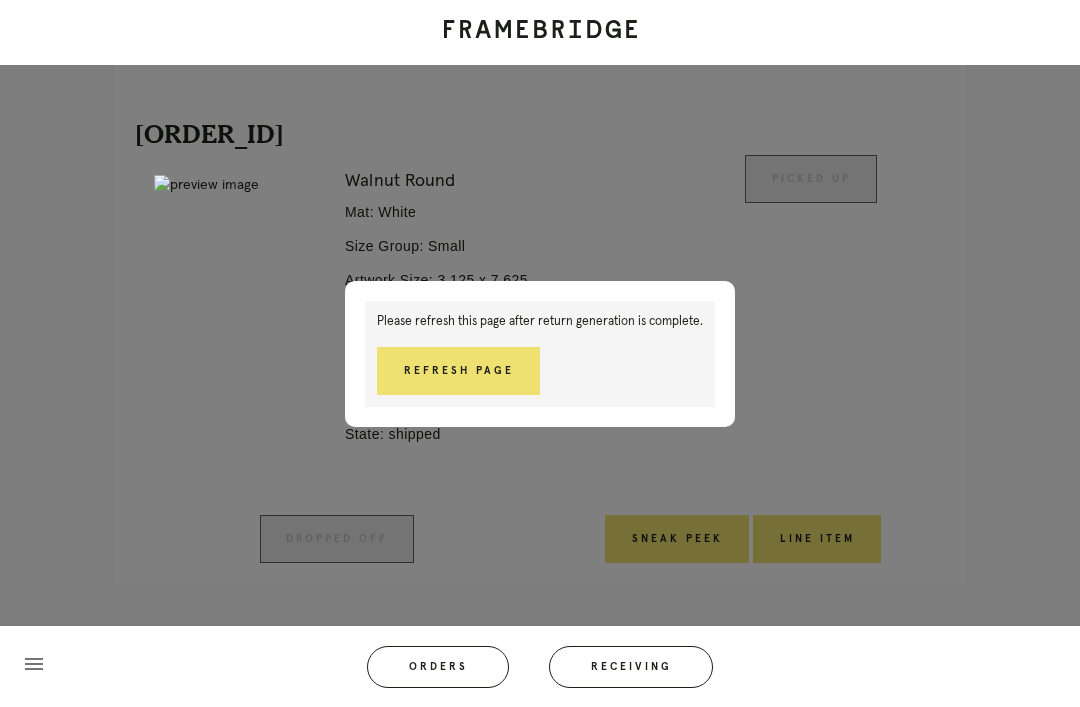 click on "Refresh Page" at bounding box center [458, 371] 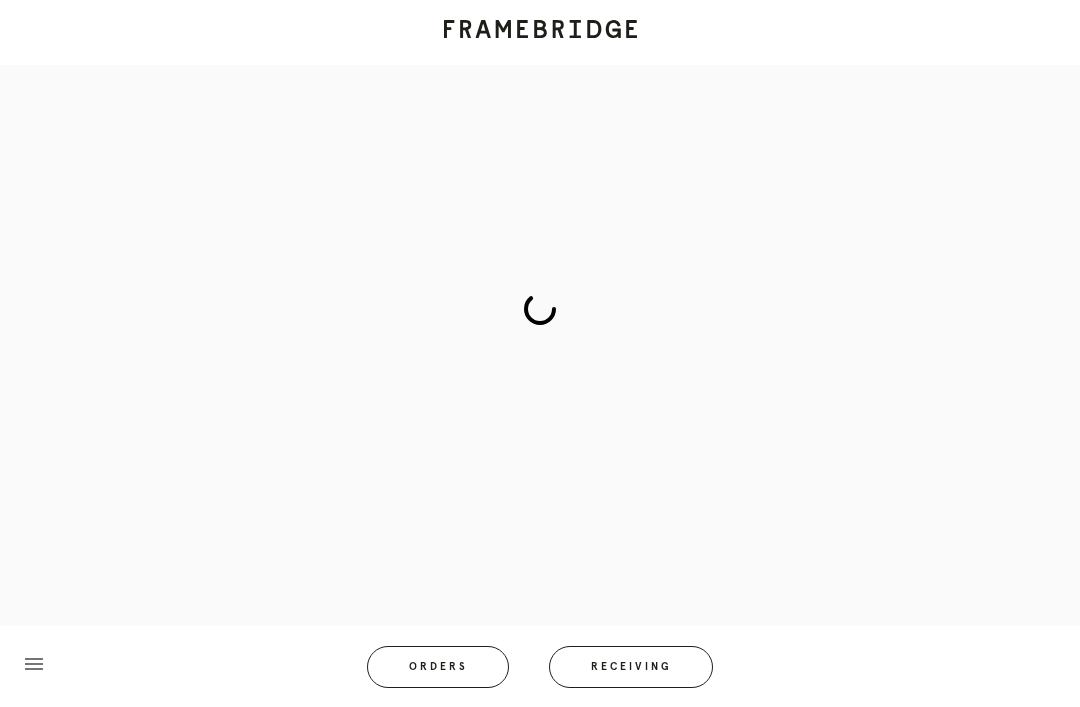 click on "Orders" at bounding box center (438, 667) 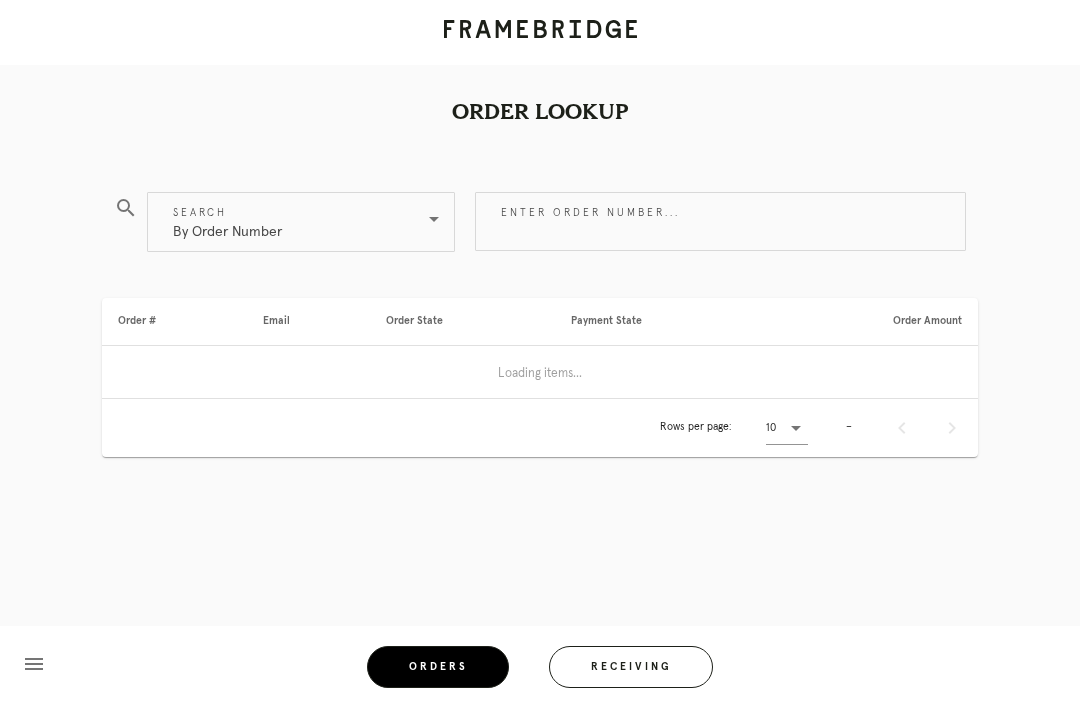 scroll, scrollTop: 64, scrollLeft: 0, axis: vertical 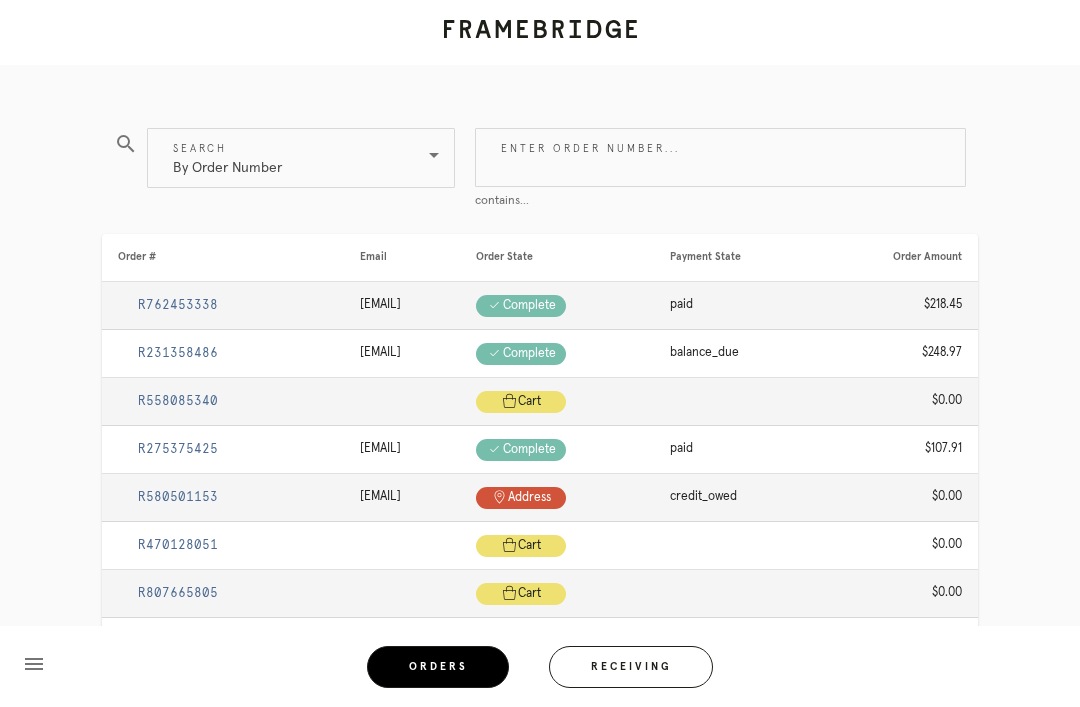 click on "Enter order number..." at bounding box center [720, 157] 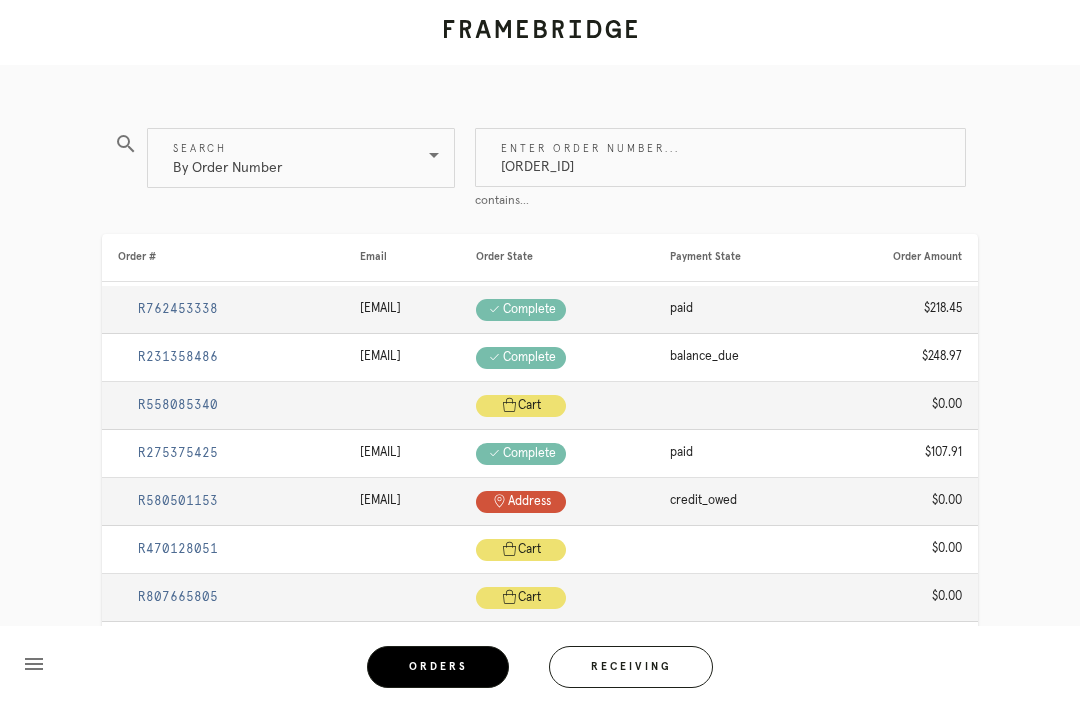 type on "R157036356" 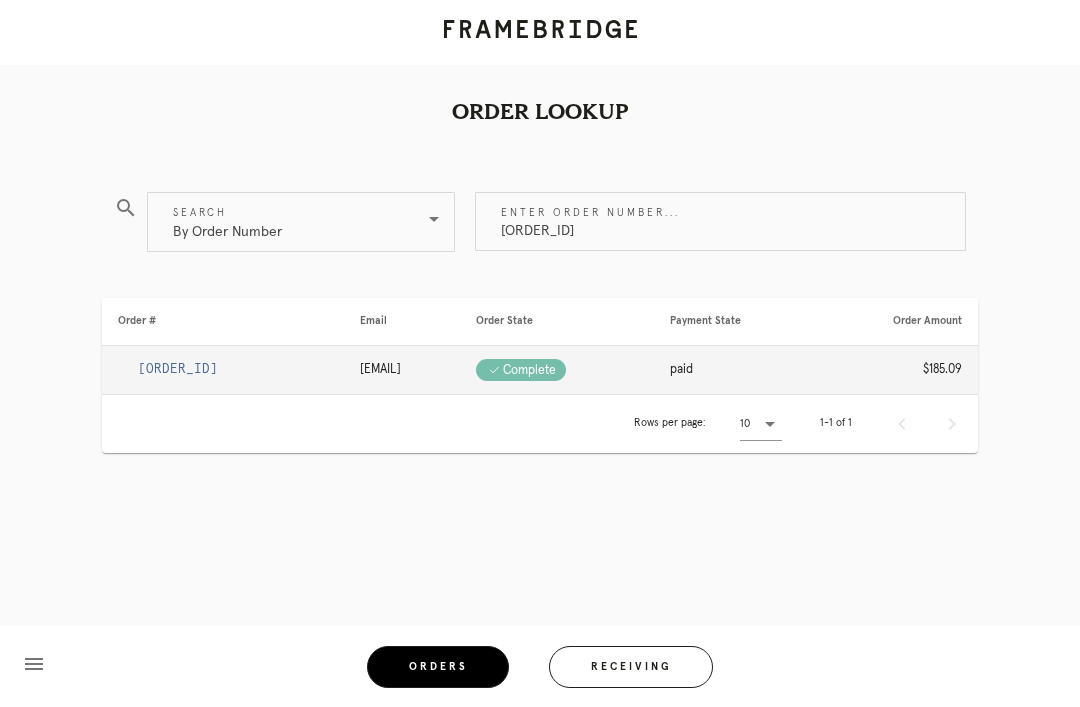 click on "R157036356" at bounding box center [178, 369] 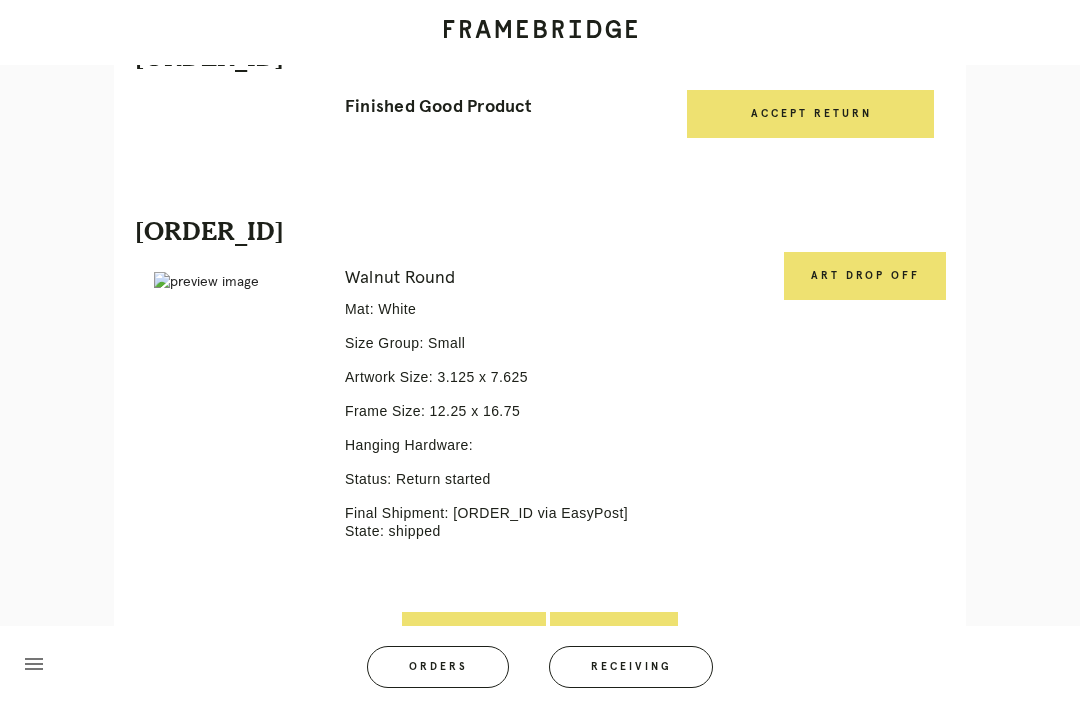 scroll, scrollTop: 554, scrollLeft: 0, axis: vertical 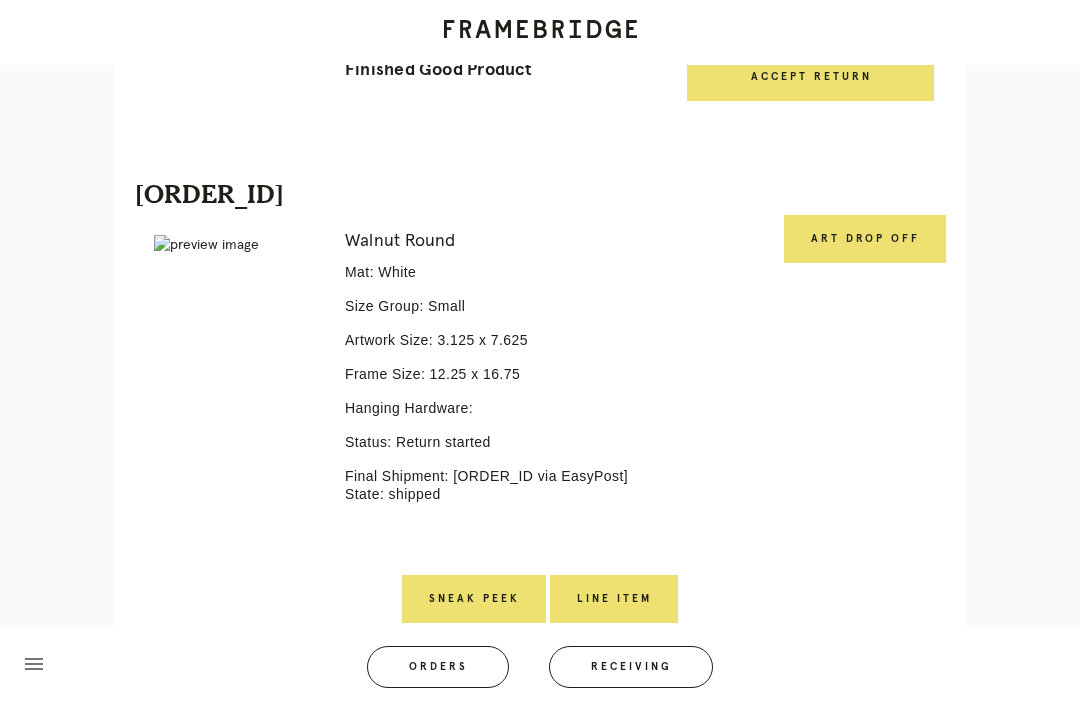 click on "Line Item" at bounding box center (614, 599) 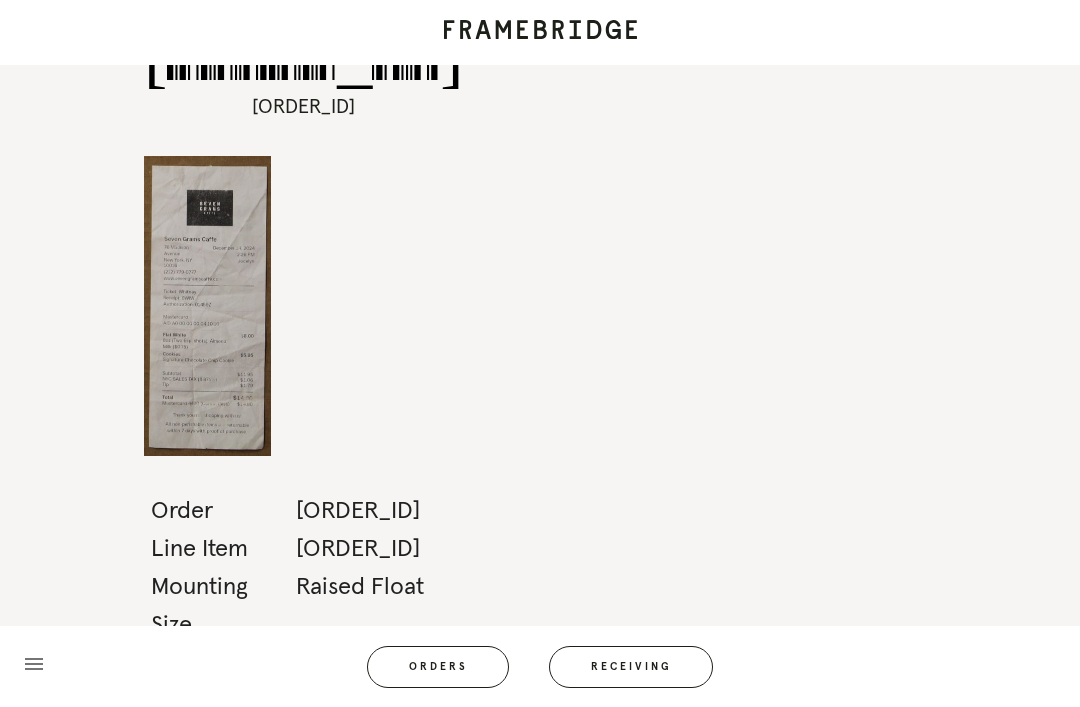 scroll, scrollTop: 1, scrollLeft: 0, axis: vertical 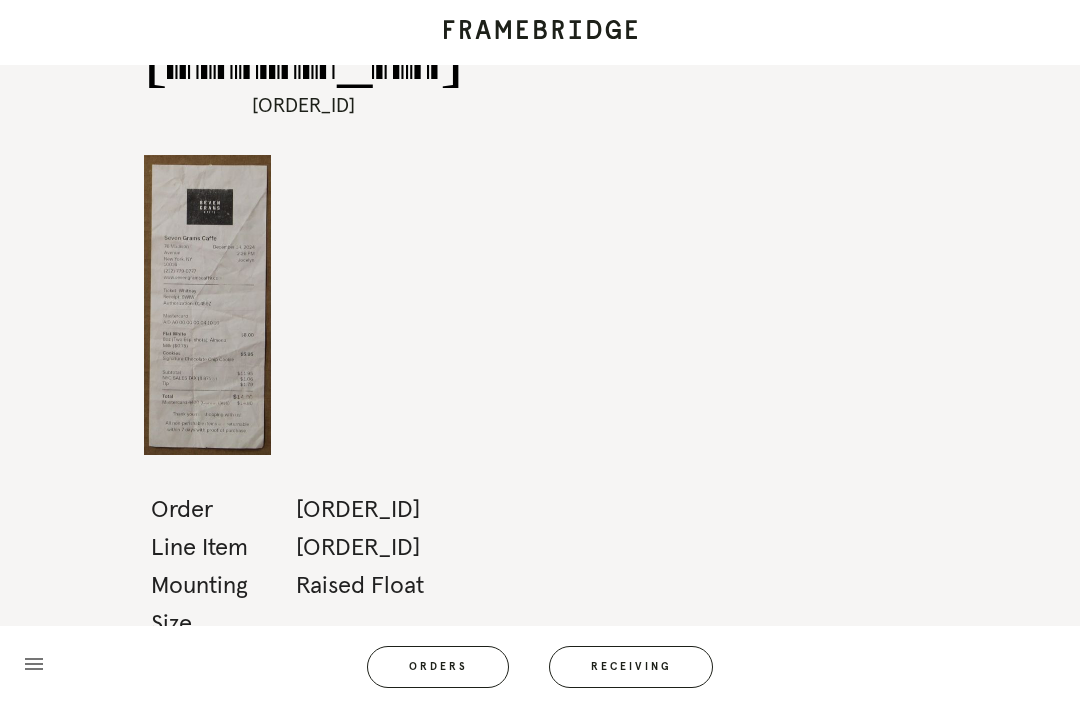 click on "Orders" at bounding box center [438, 667] 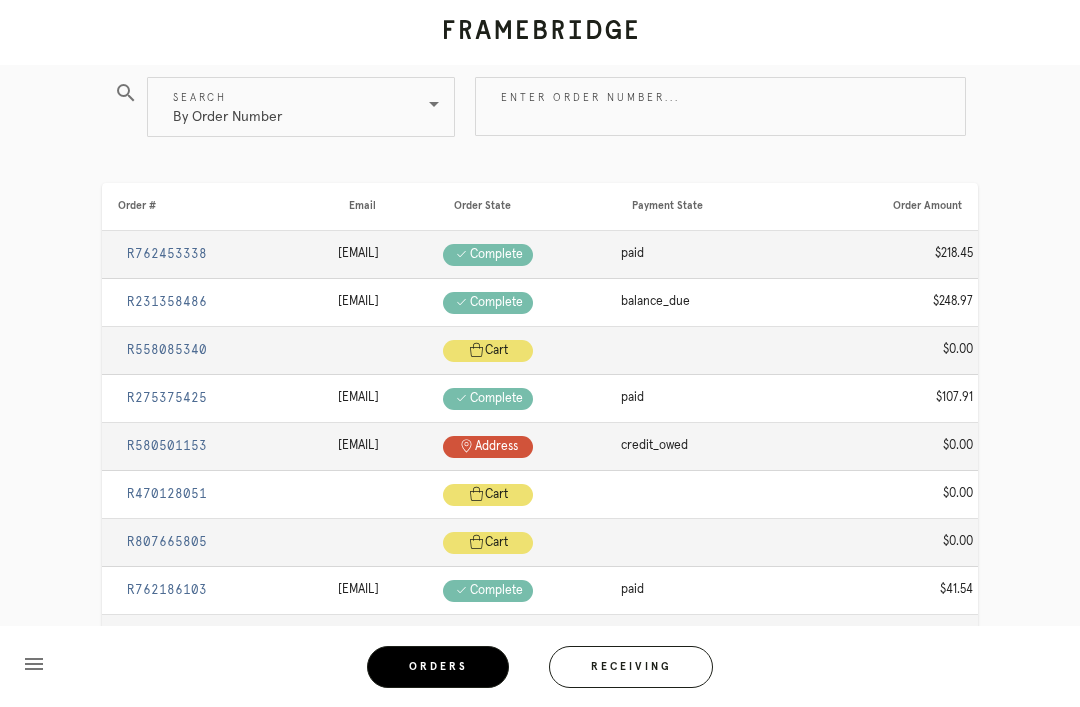 scroll, scrollTop: 124, scrollLeft: 0, axis: vertical 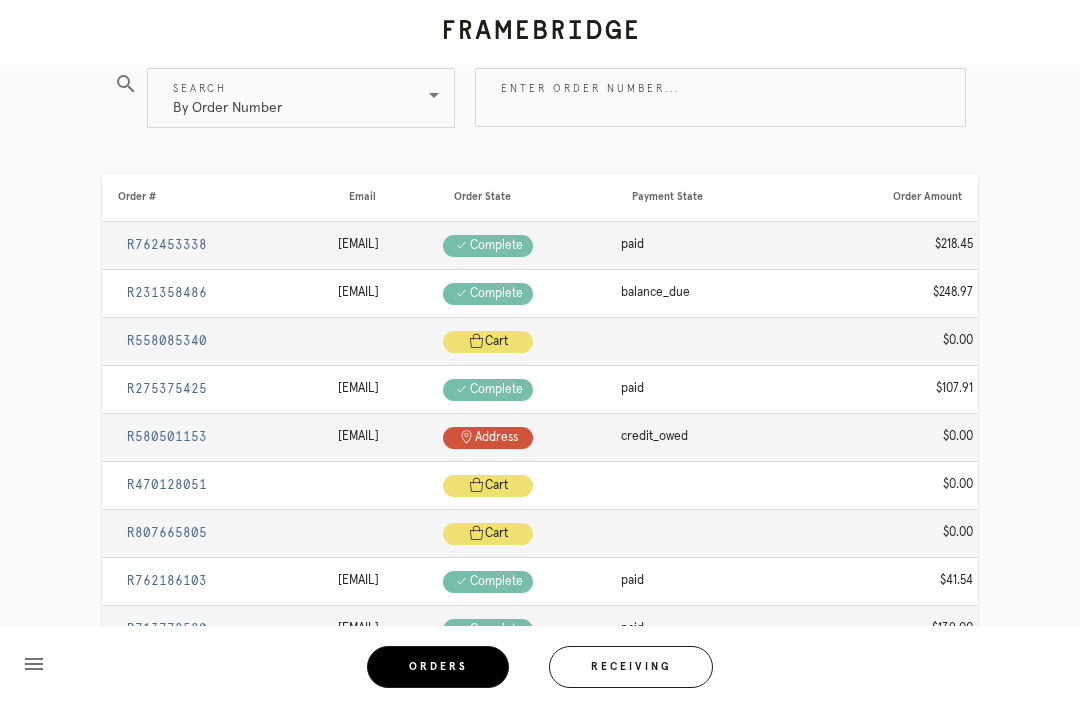 click on "Enter order number..." at bounding box center [720, 97] 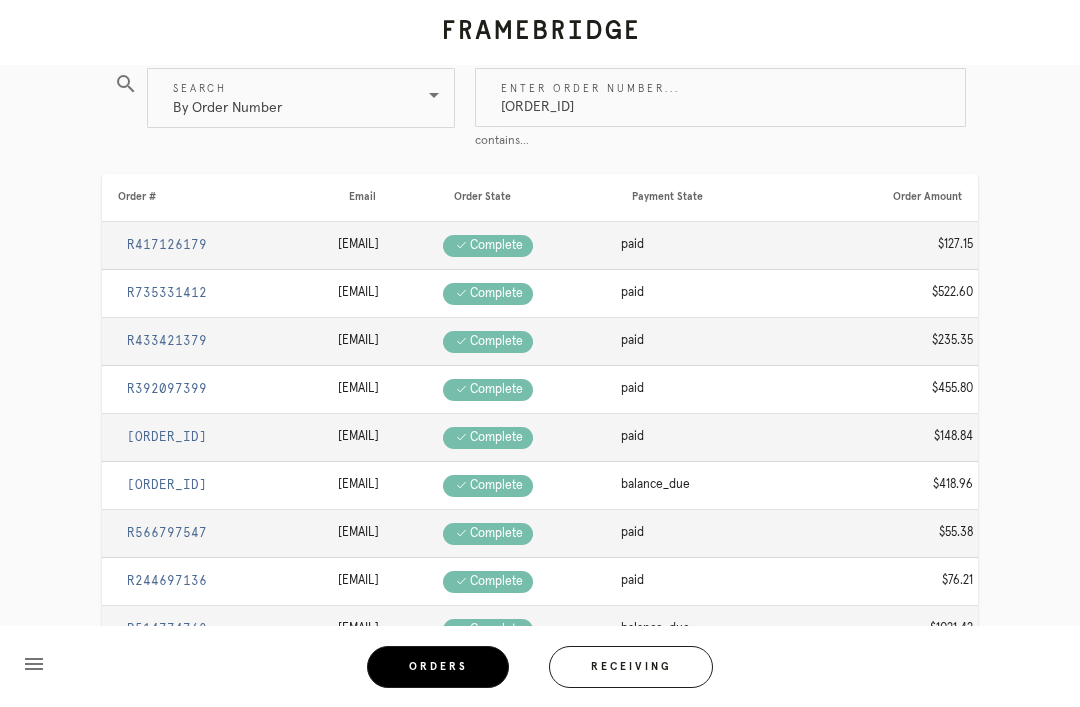 type on "M761741818" 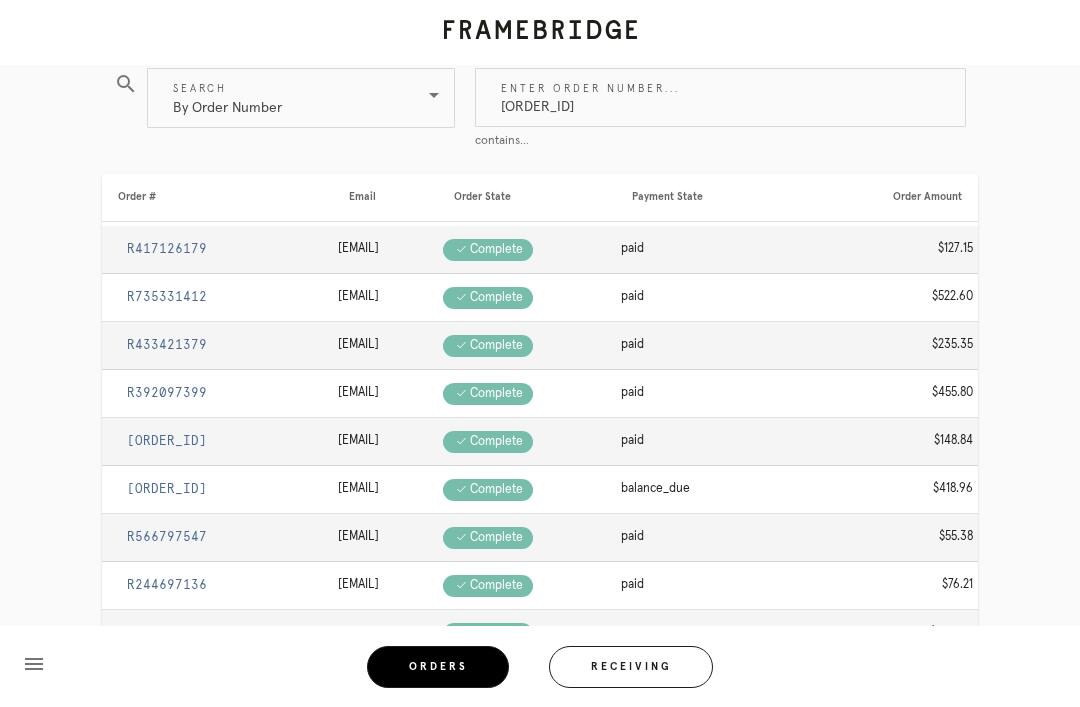 scroll, scrollTop: 0, scrollLeft: 0, axis: both 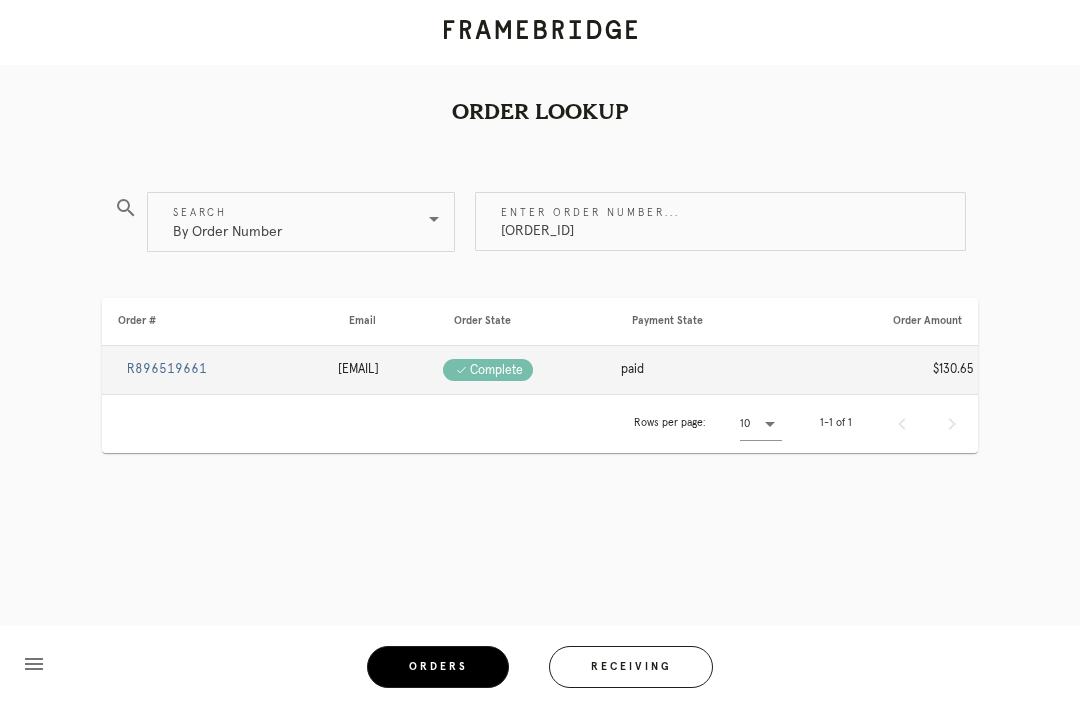 click on "R896519661" at bounding box center (167, 369) 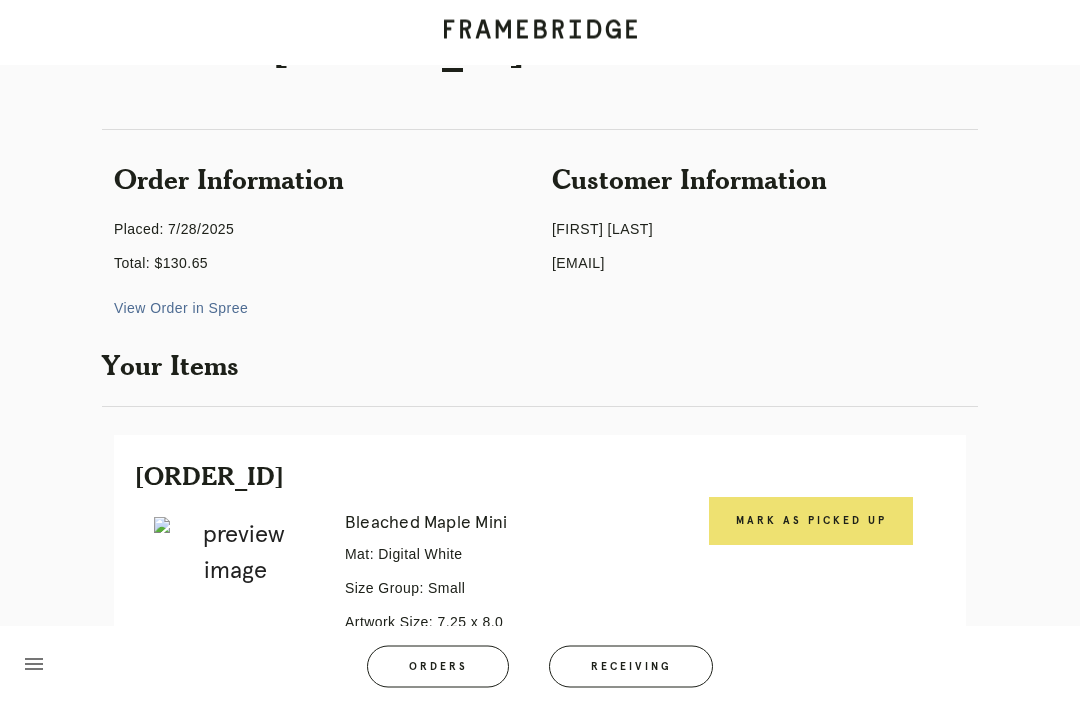 scroll, scrollTop: 100, scrollLeft: 0, axis: vertical 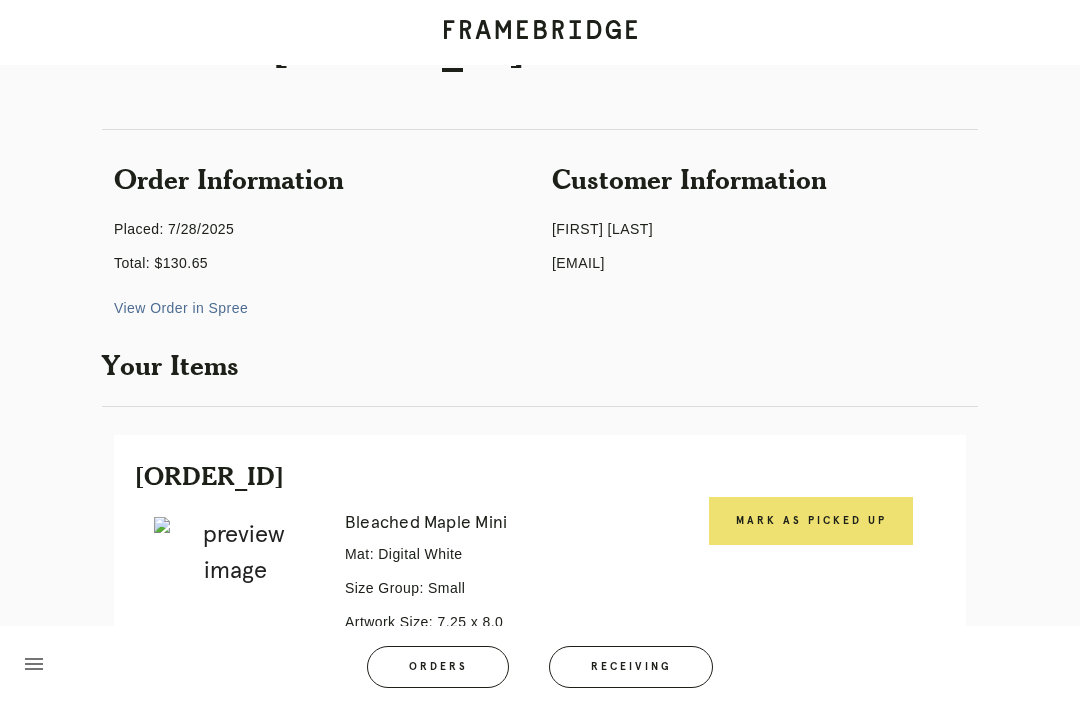 click on "Mark as Picked Up" at bounding box center [811, 521] 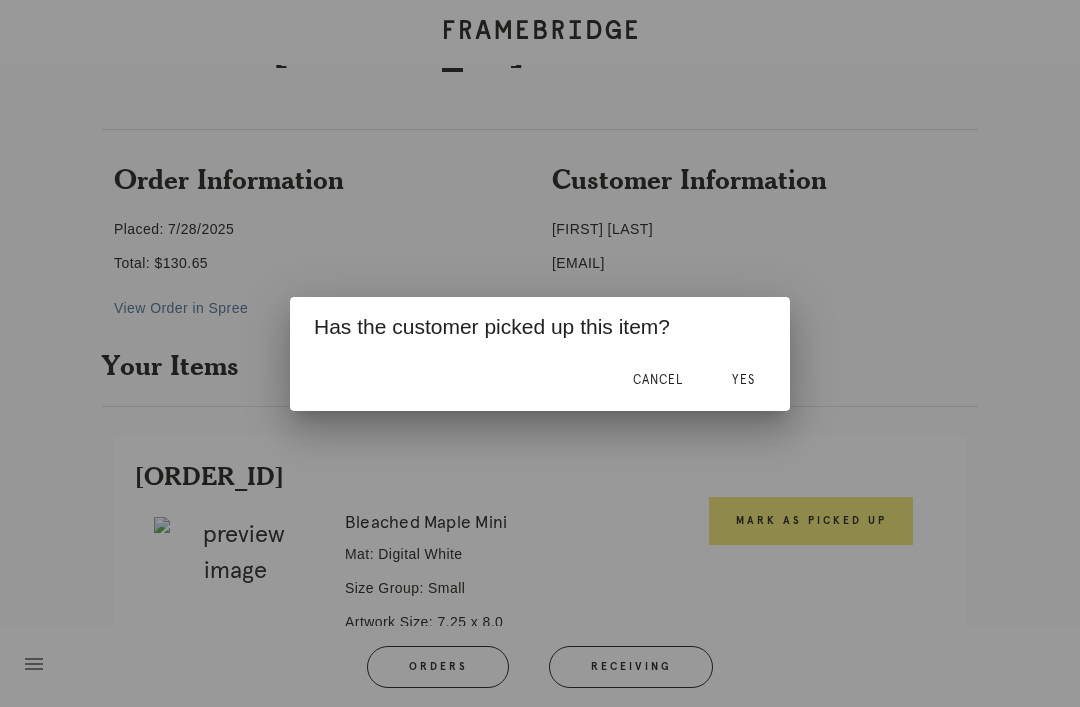 click on "Yes" at bounding box center [743, 381] 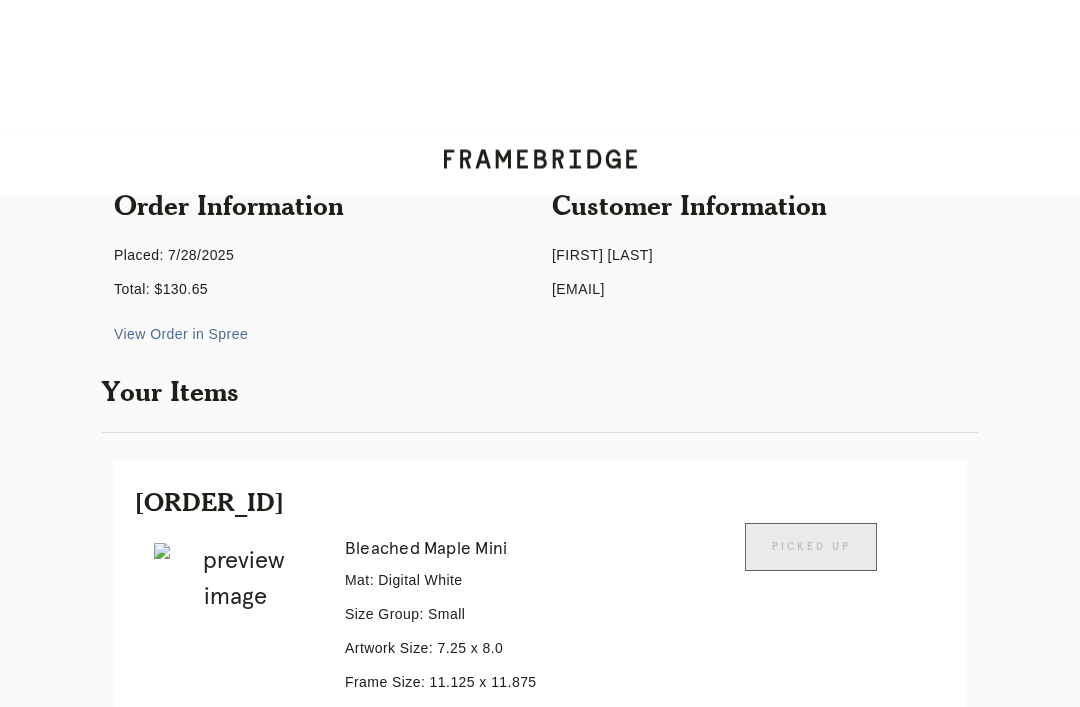 scroll, scrollTop: 0, scrollLeft: 0, axis: both 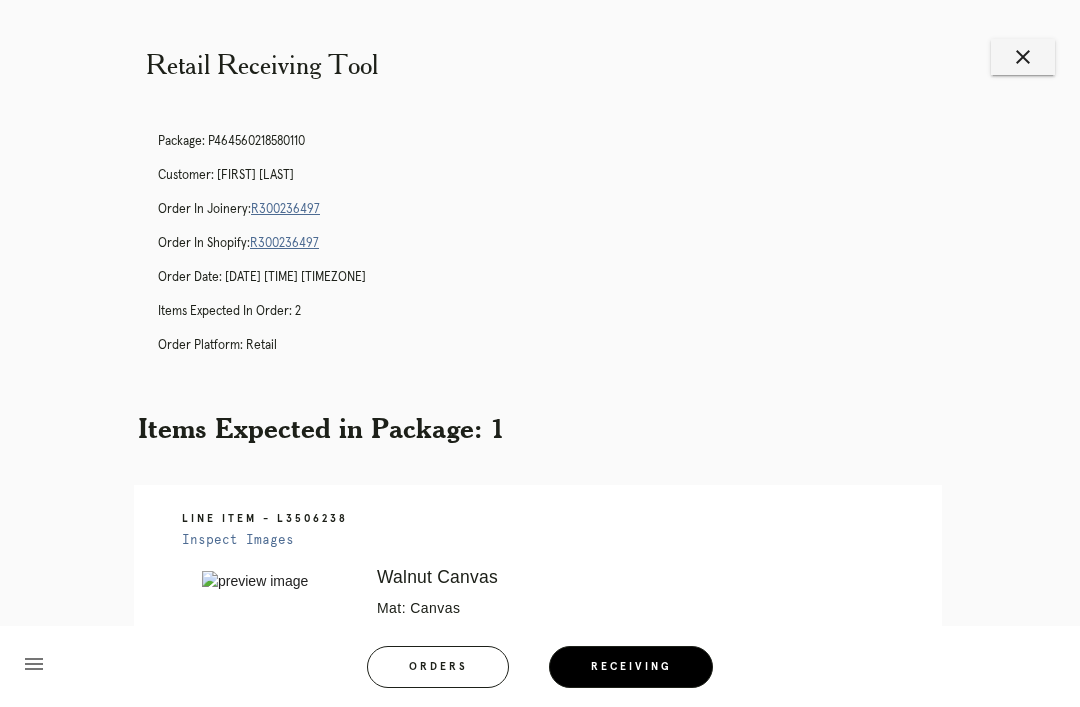 click on "close" at bounding box center [1023, 57] 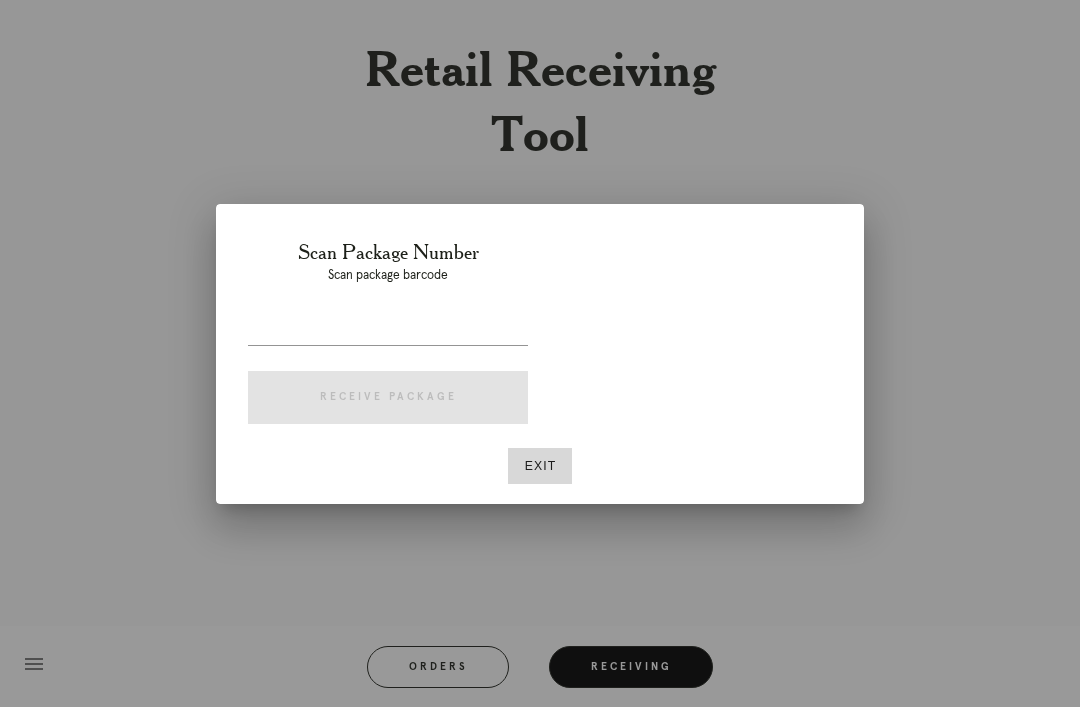 scroll, scrollTop: 0, scrollLeft: 0, axis: both 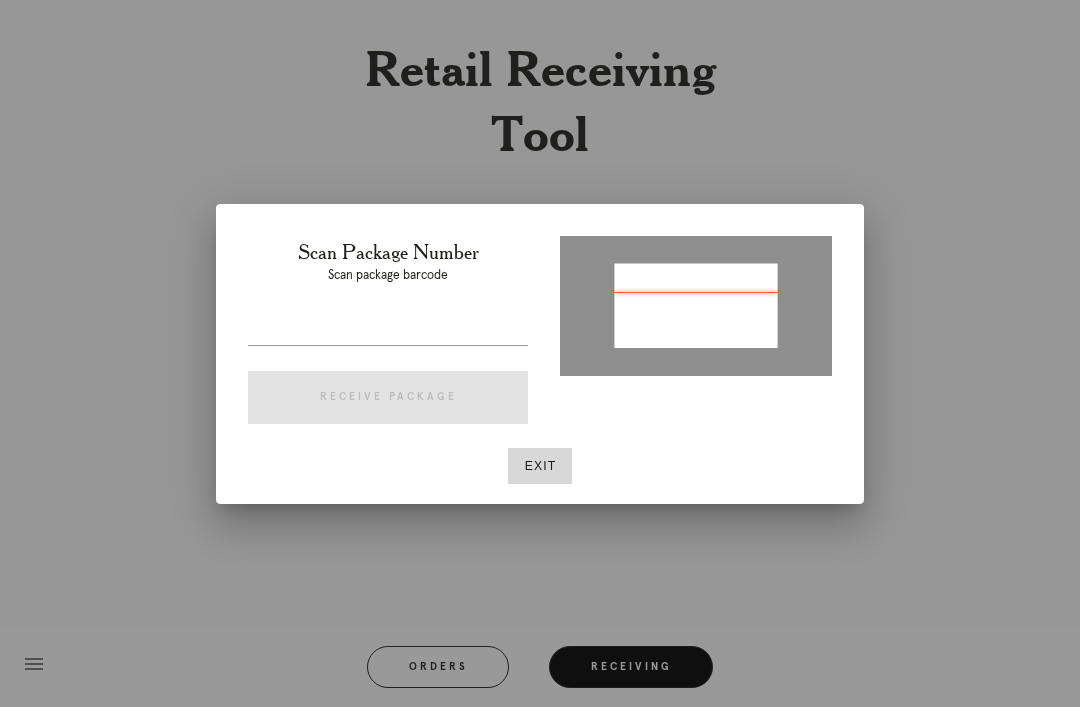 type on "P476153582396325" 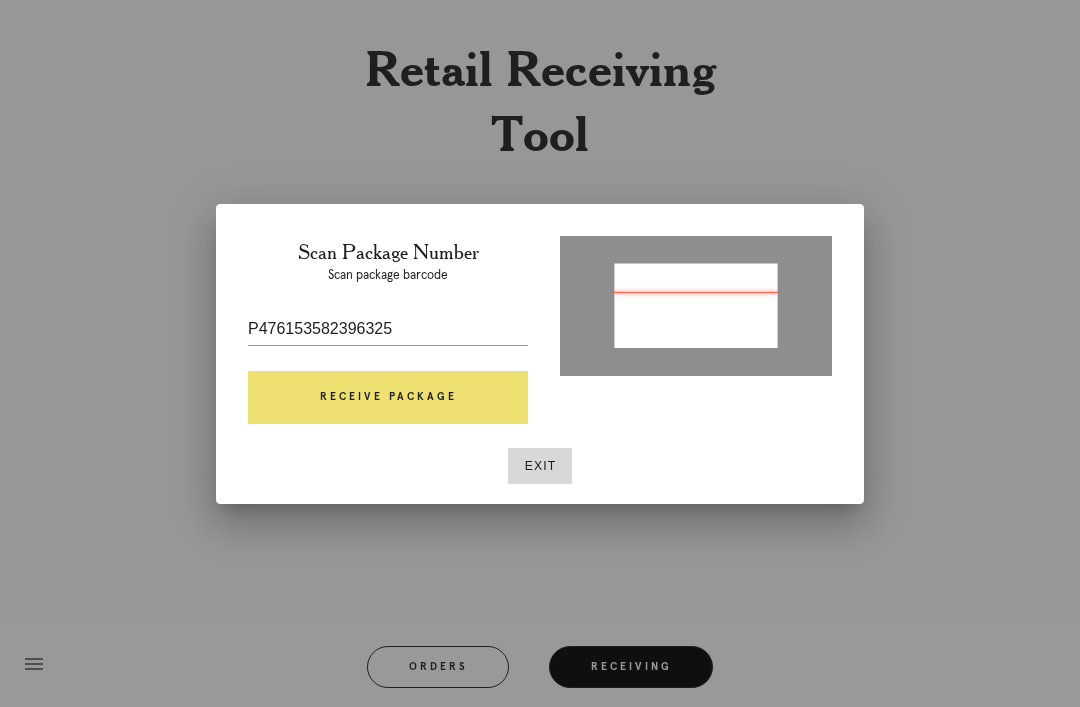 click on "Receive Package" at bounding box center (388, 398) 